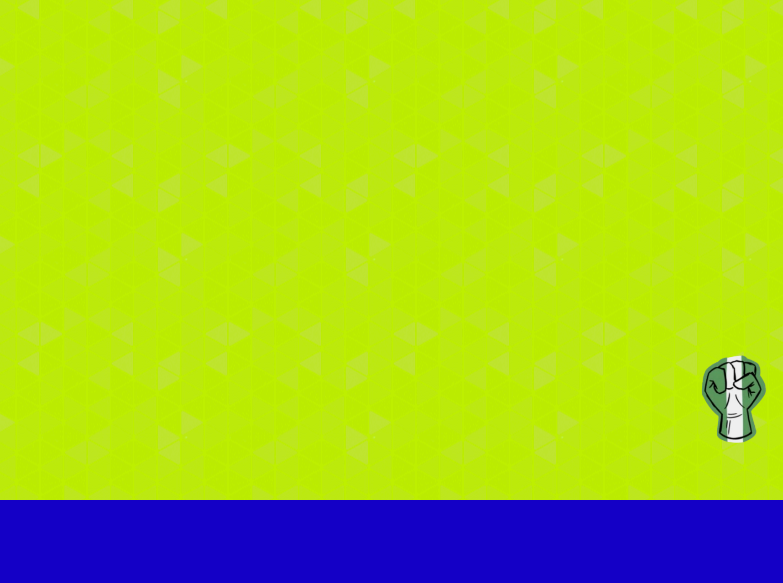 scroll, scrollTop: 7973, scrollLeft: 0, axis: vertical 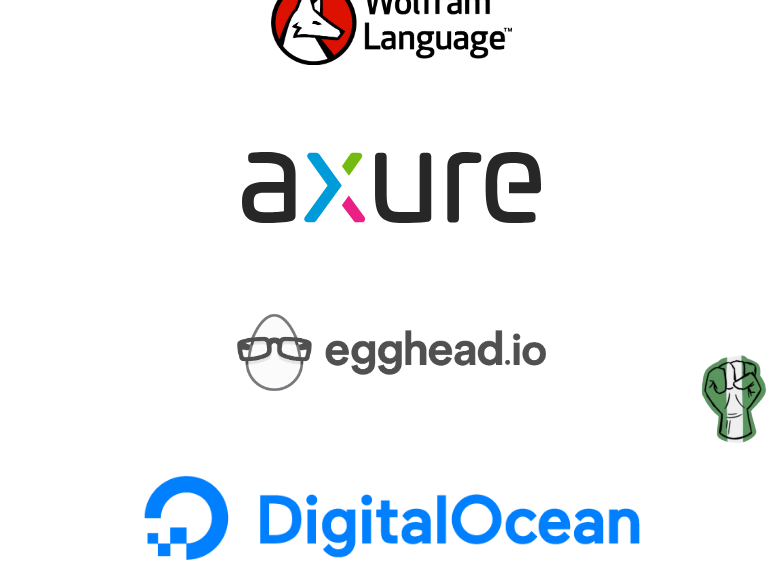 click at bounding box center [391, 352] 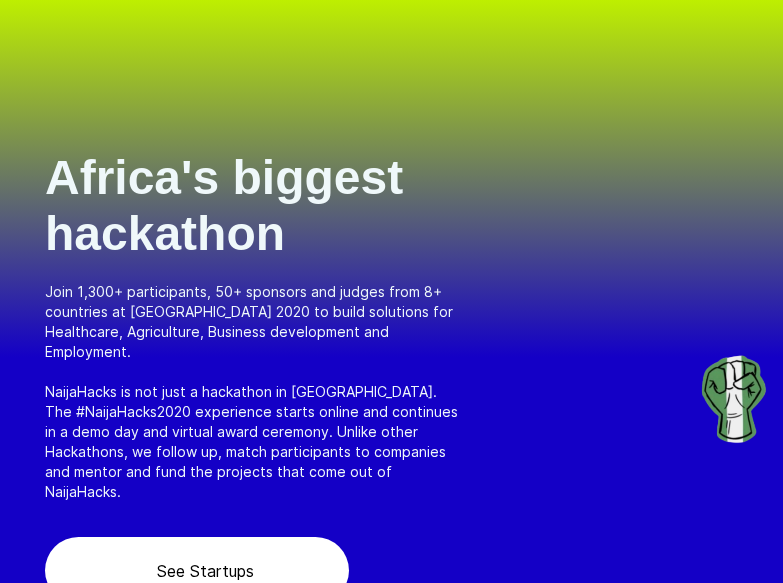 scroll, scrollTop: 7313, scrollLeft: 0, axis: vertical 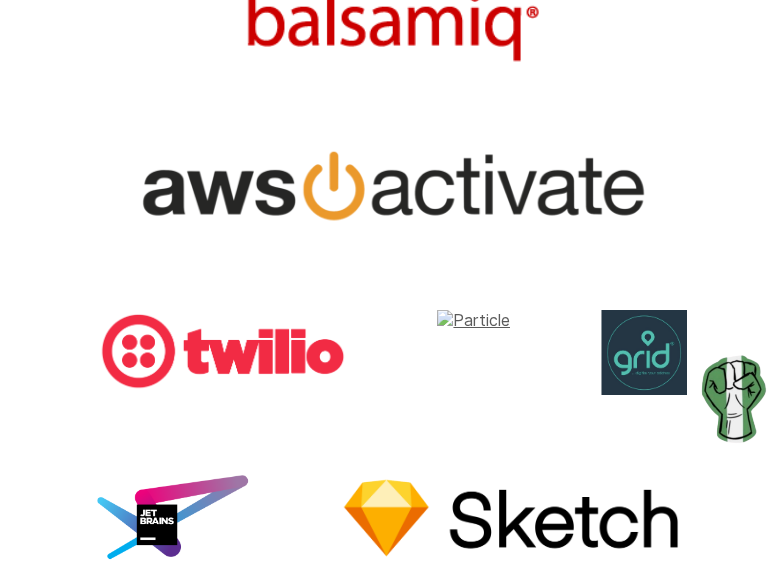 click at bounding box center [473, 352] 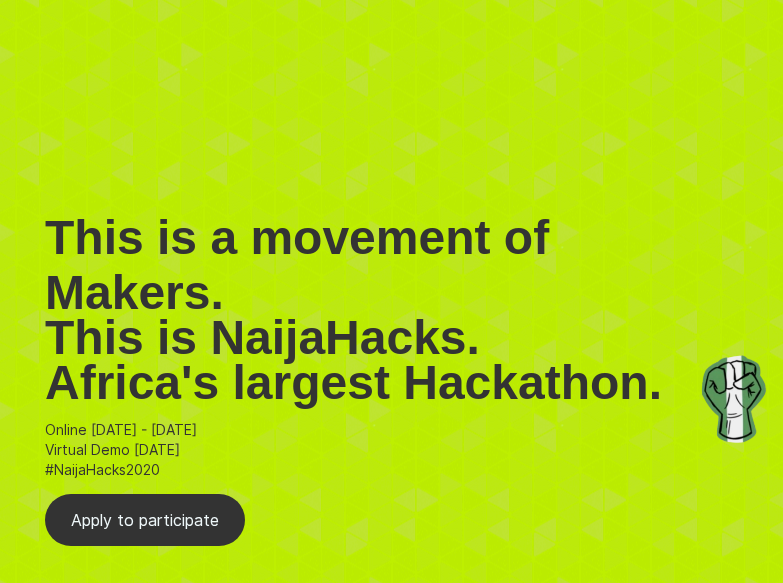 scroll, scrollTop: 6413, scrollLeft: 0, axis: vertical 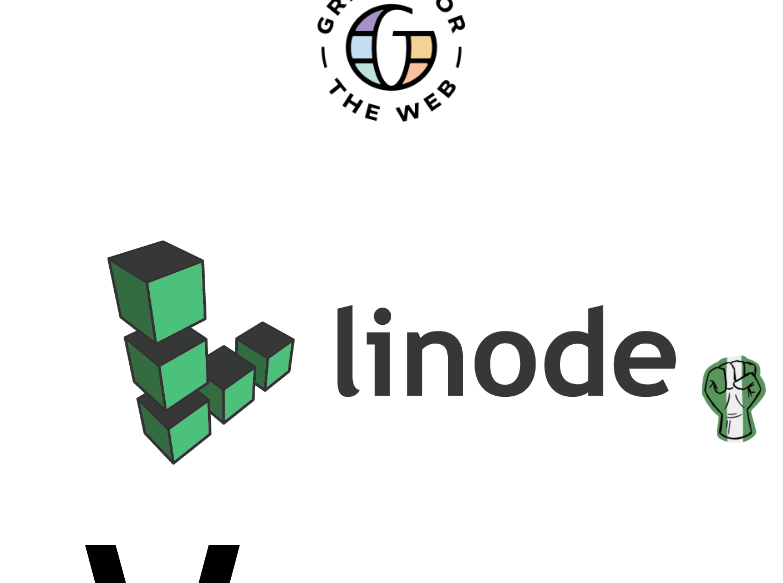 click at bounding box center (391, 352) 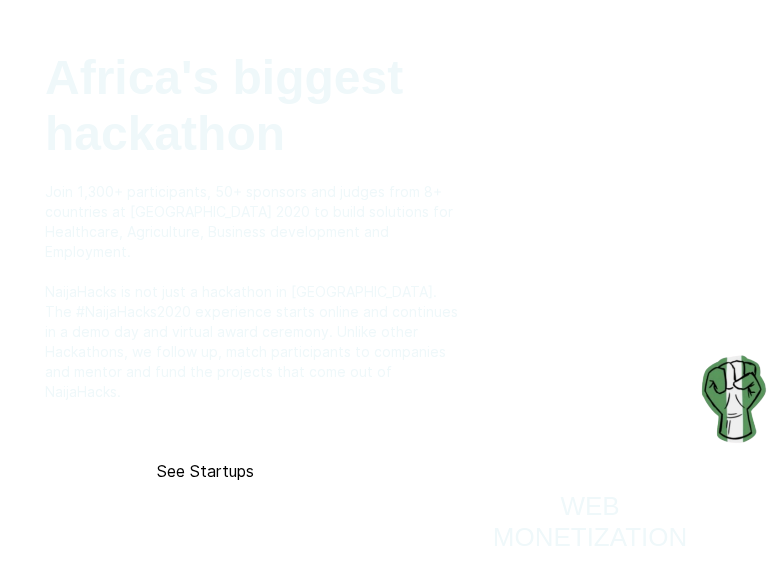 scroll, scrollTop: 8478, scrollLeft: 0, axis: vertical 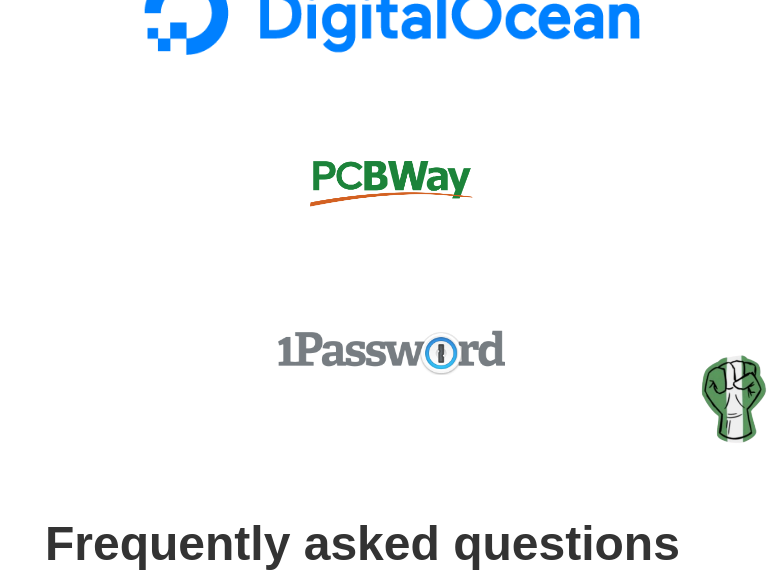 click at bounding box center [391, 352] 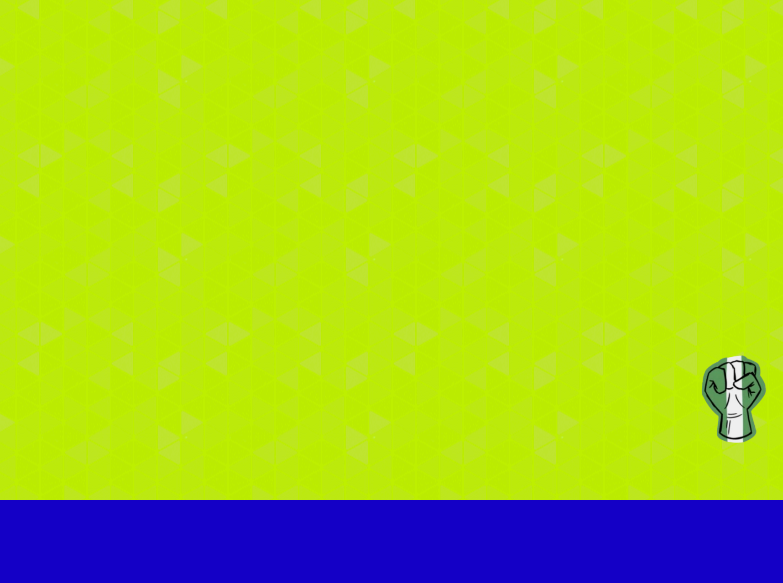 scroll, scrollTop: 800, scrollLeft: 0, axis: vertical 